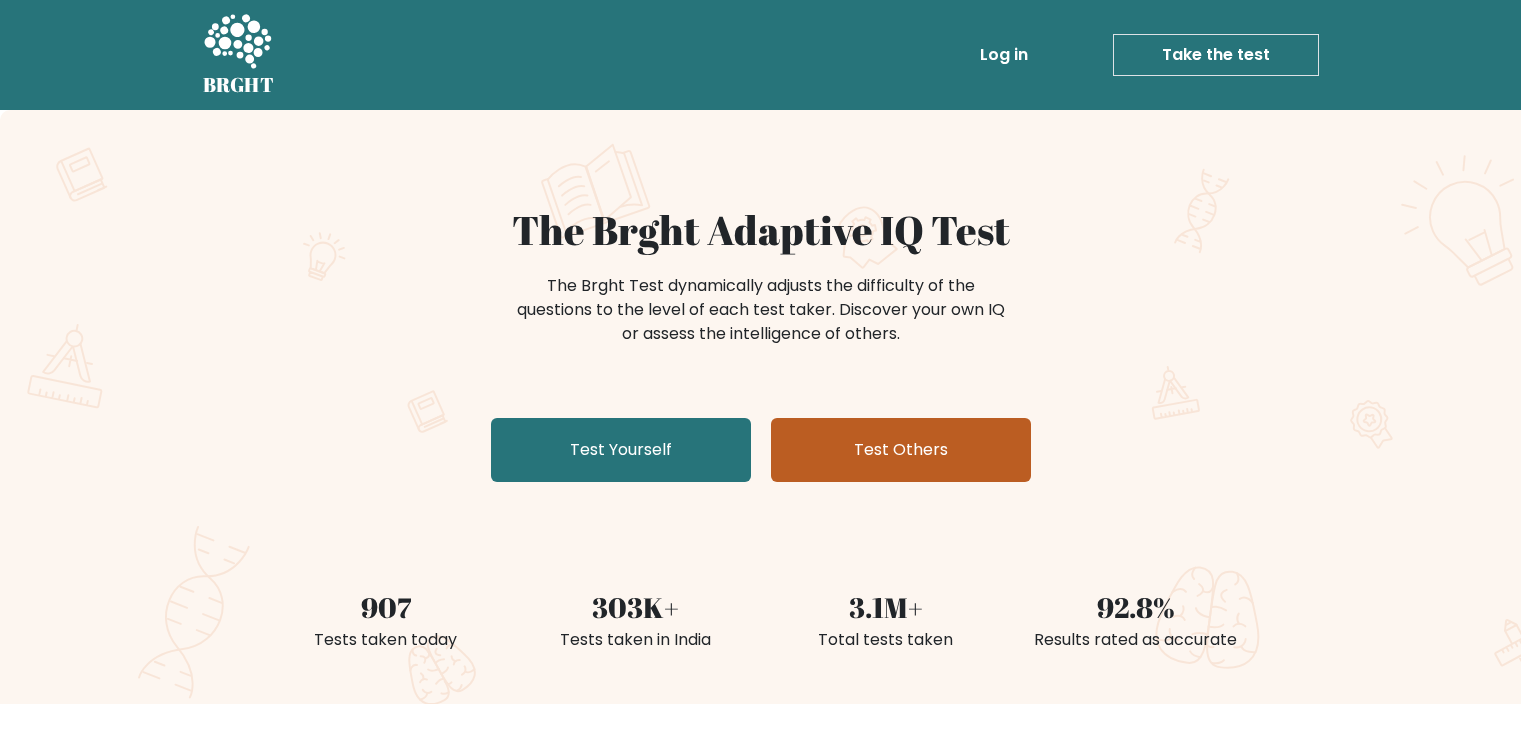 scroll, scrollTop: 0, scrollLeft: 0, axis: both 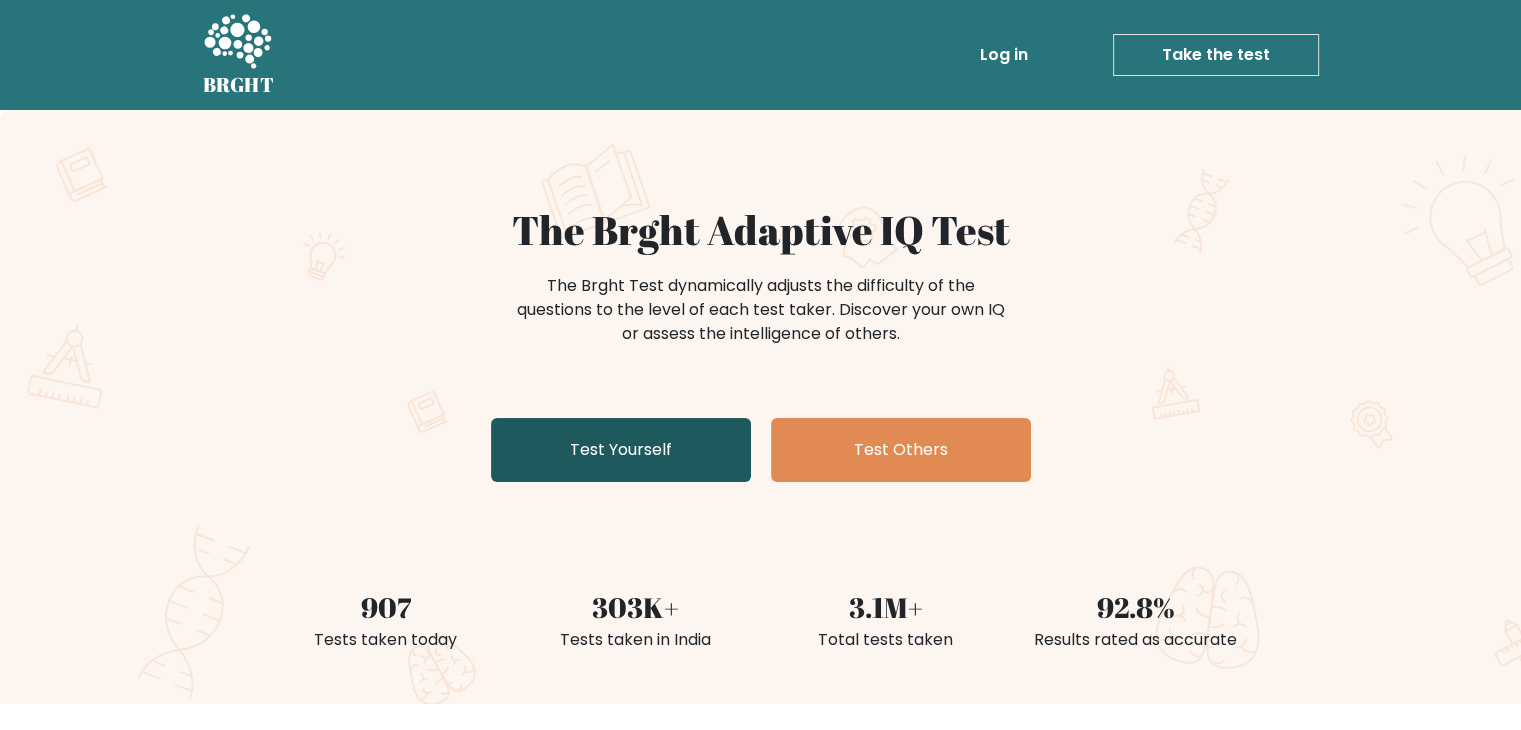 click on "Test Yourself" at bounding box center (621, 450) 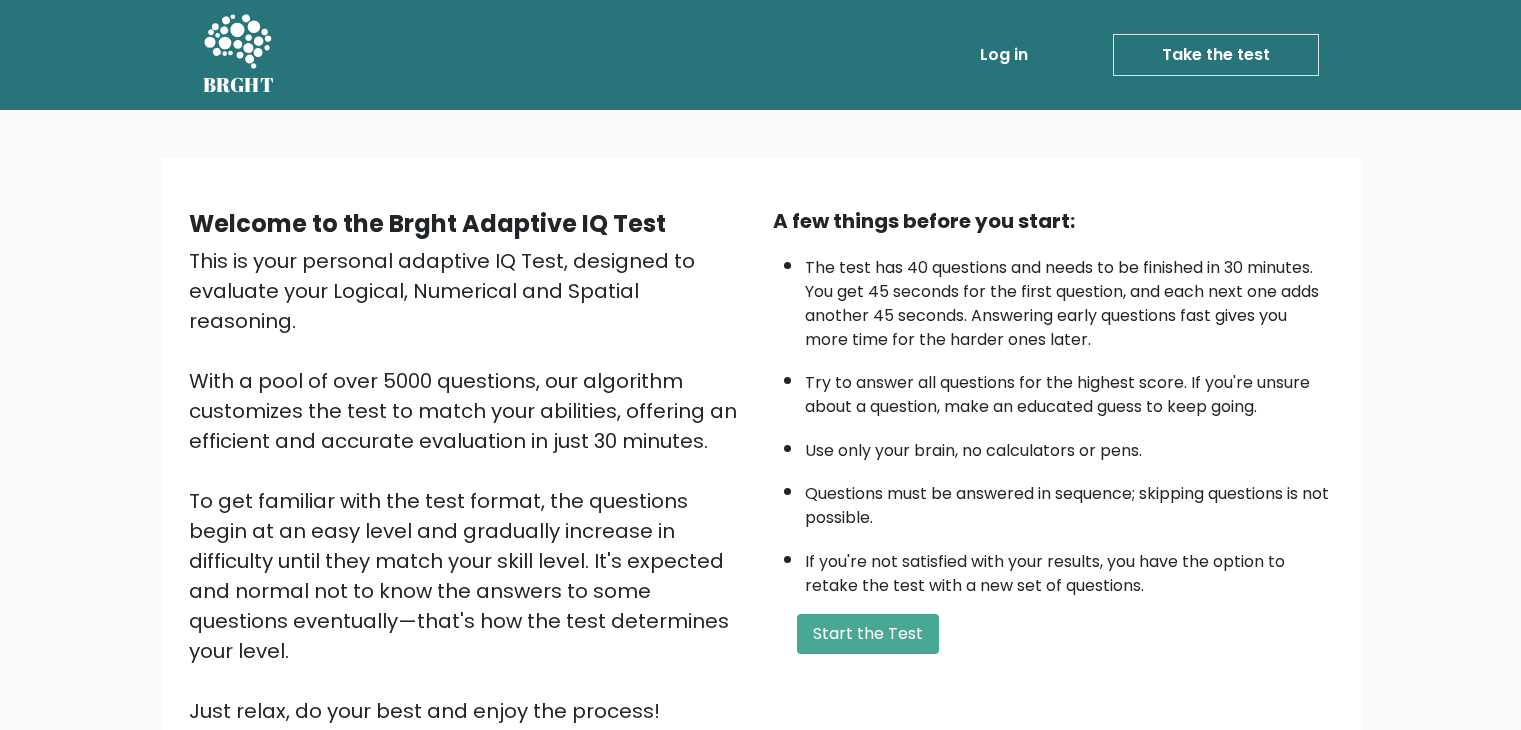 scroll, scrollTop: 0, scrollLeft: 0, axis: both 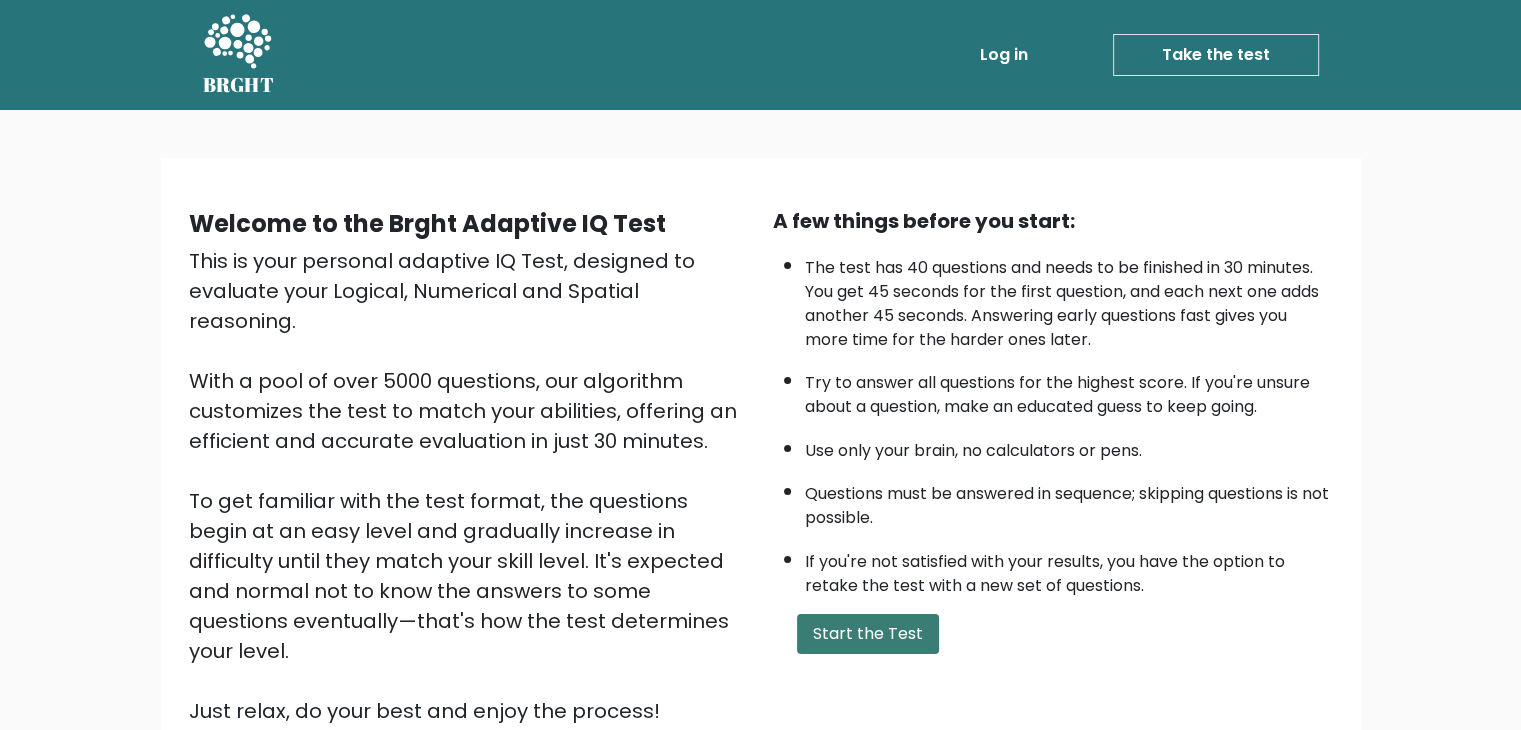 click on "Start the Test" at bounding box center (868, 634) 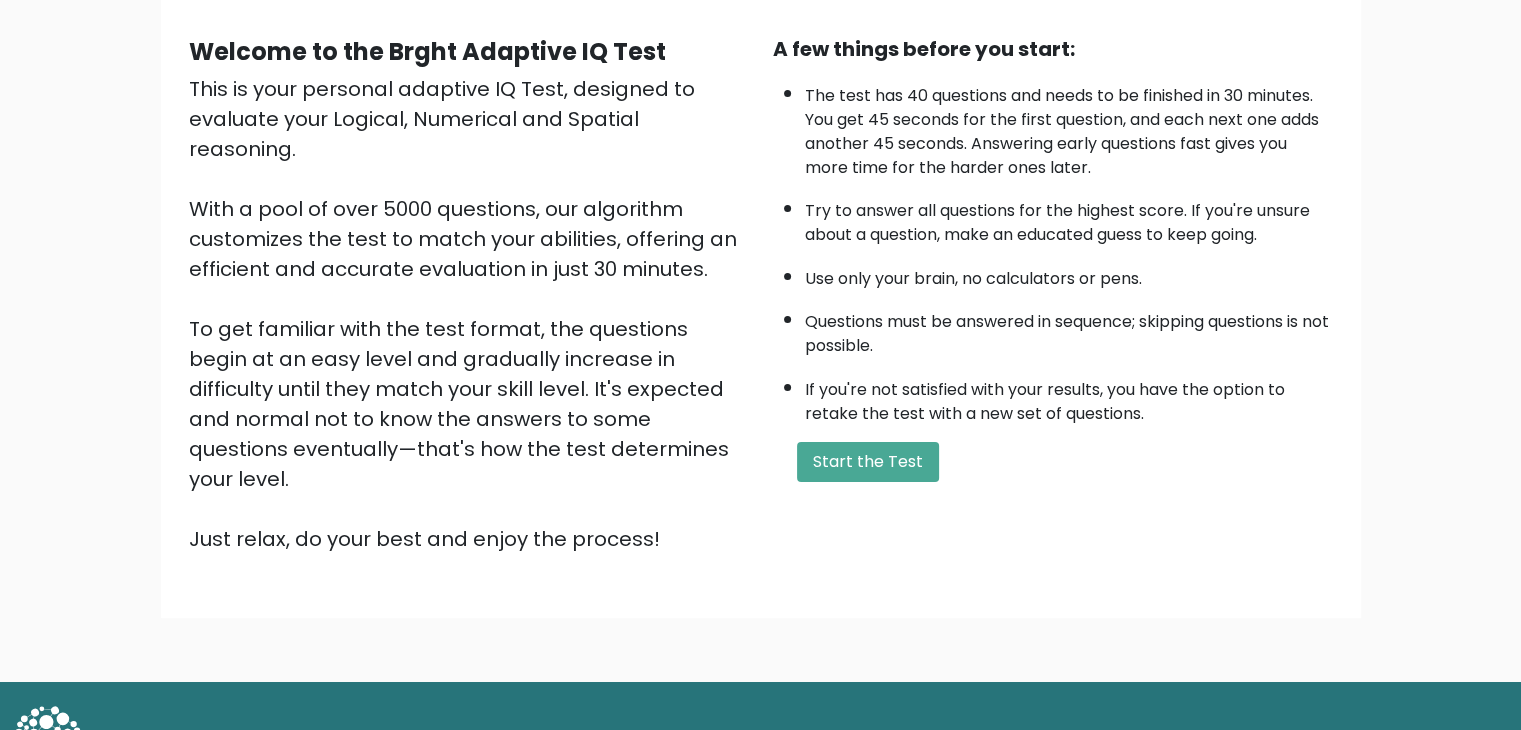scroll, scrollTop: 175, scrollLeft: 0, axis: vertical 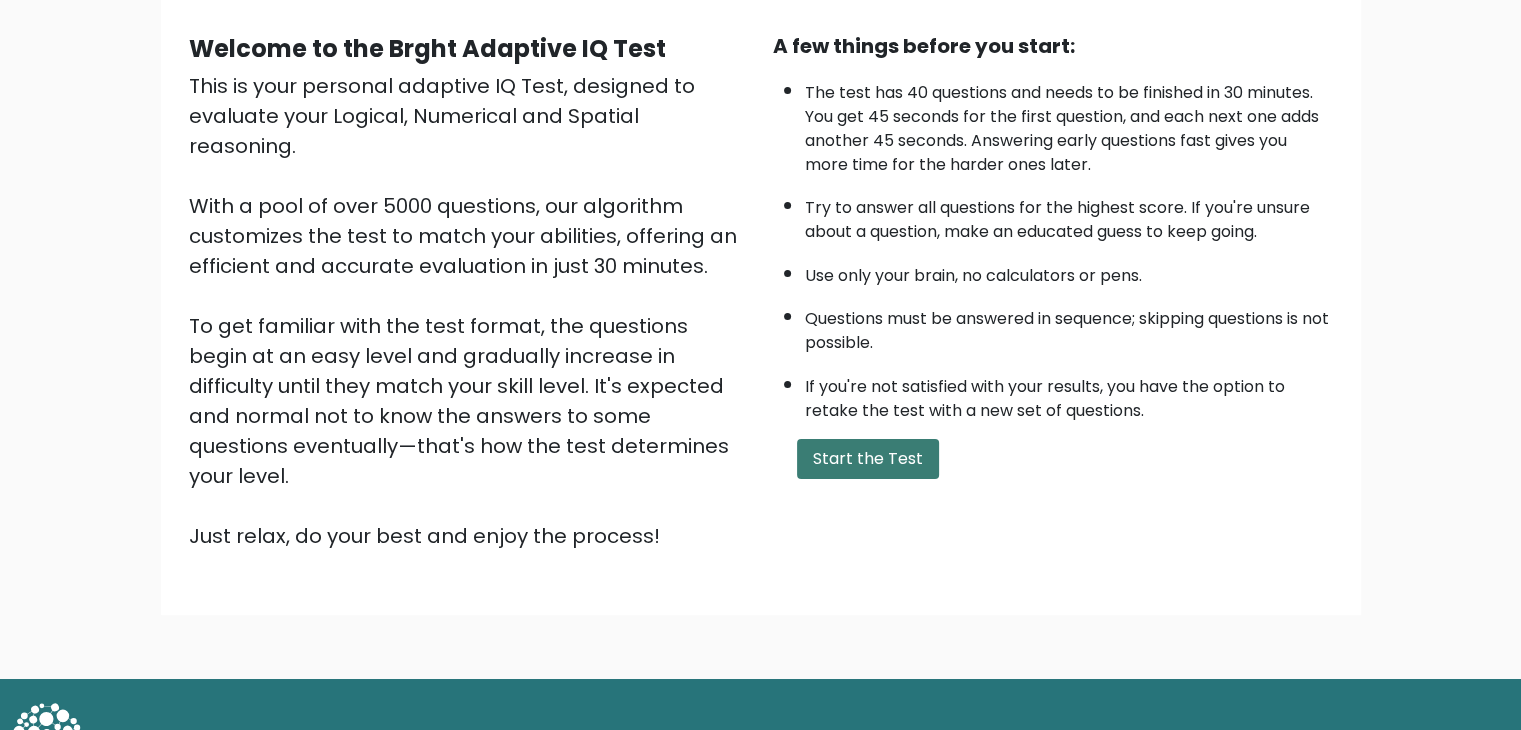 click on "Start the Test" at bounding box center [868, 459] 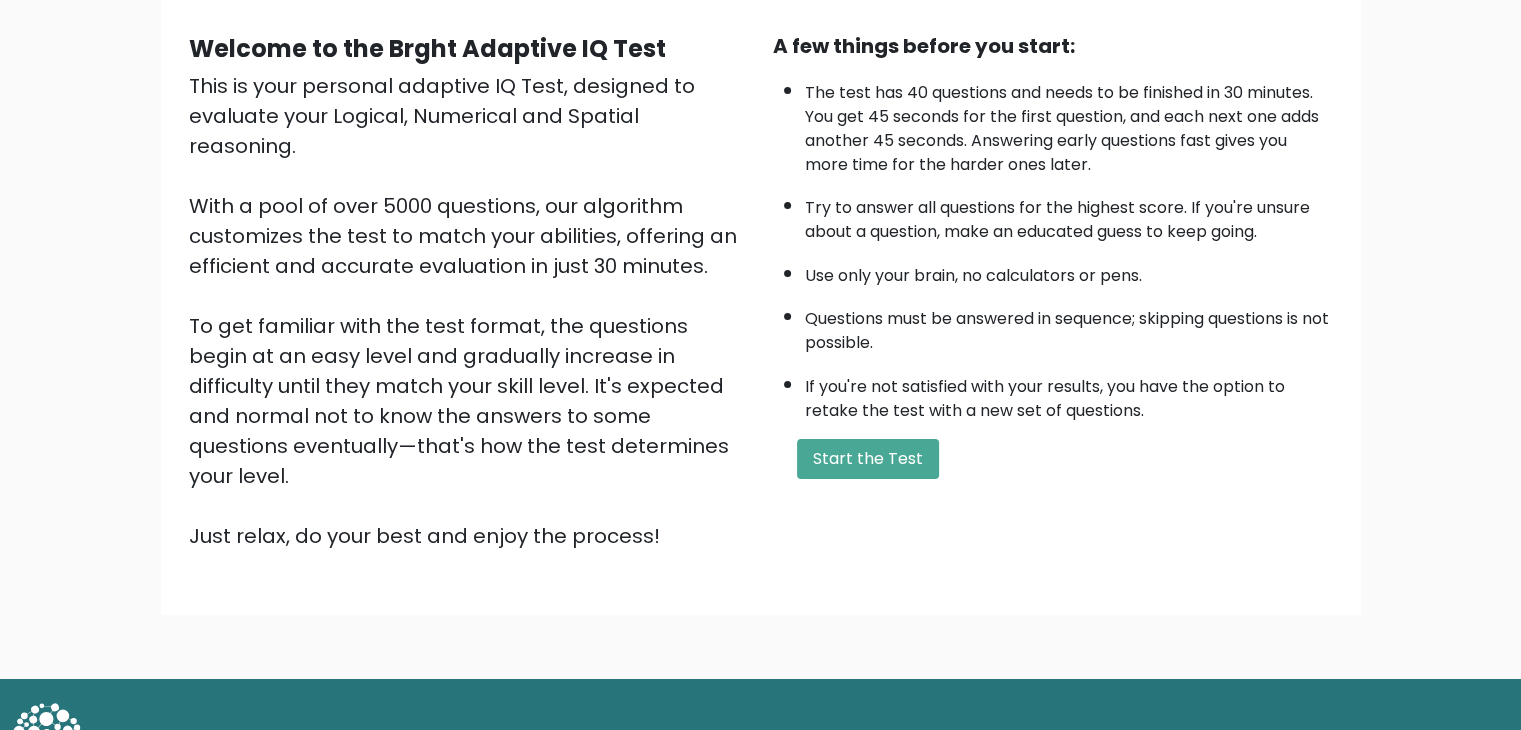 scroll, scrollTop: 0, scrollLeft: 0, axis: both 